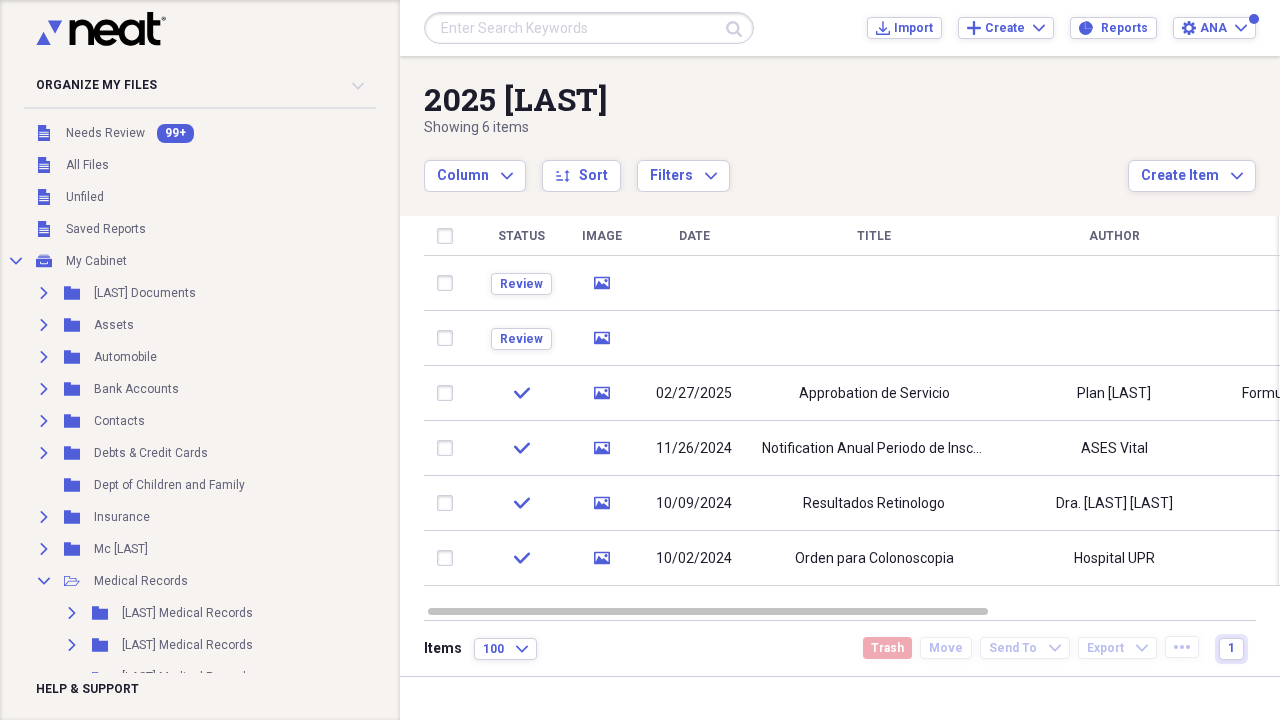 scroll, scrollTop: 0, scrollLeft: 0, axis: both 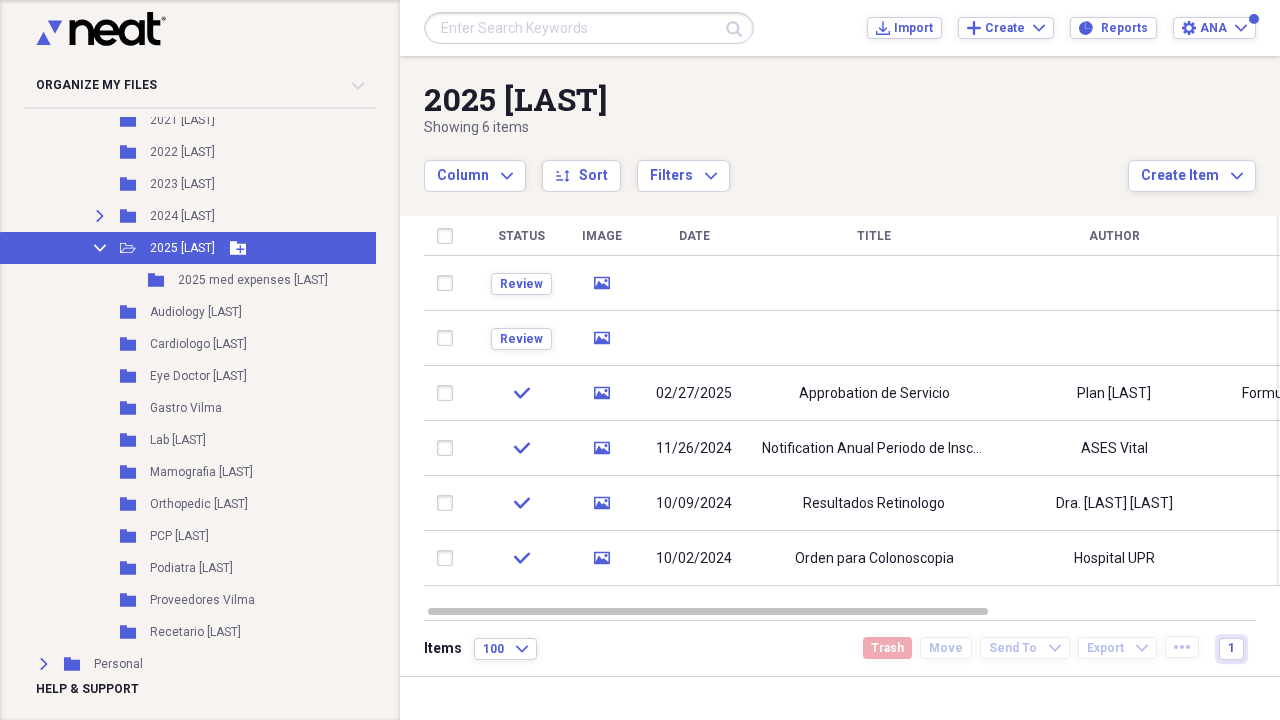 click on "Add Folder" 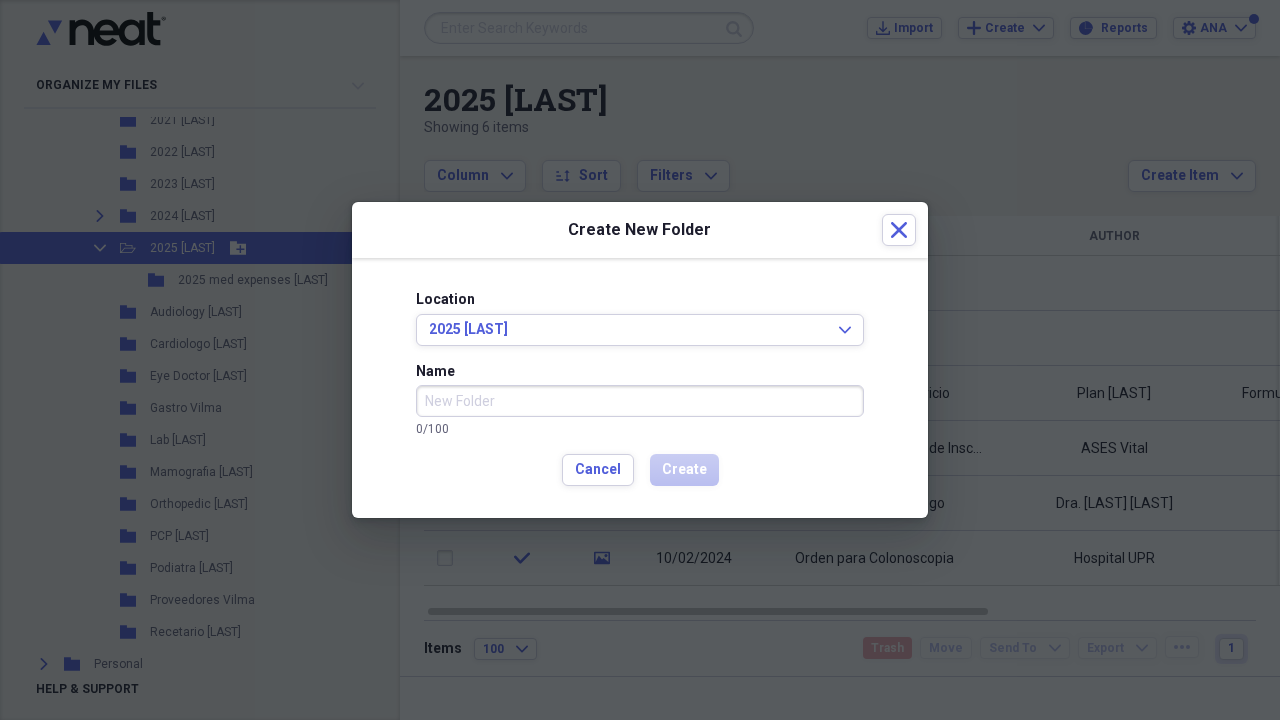 click on "Name" at bounding box center [640, 401] 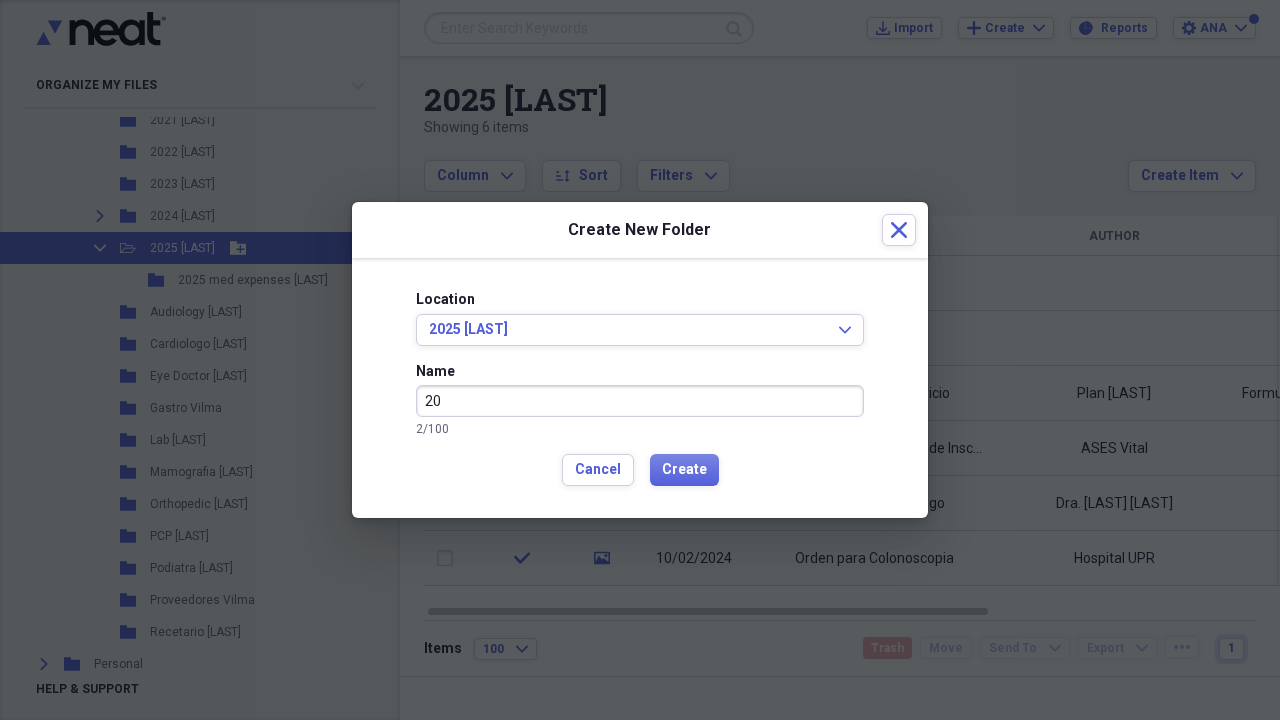 type on "2" 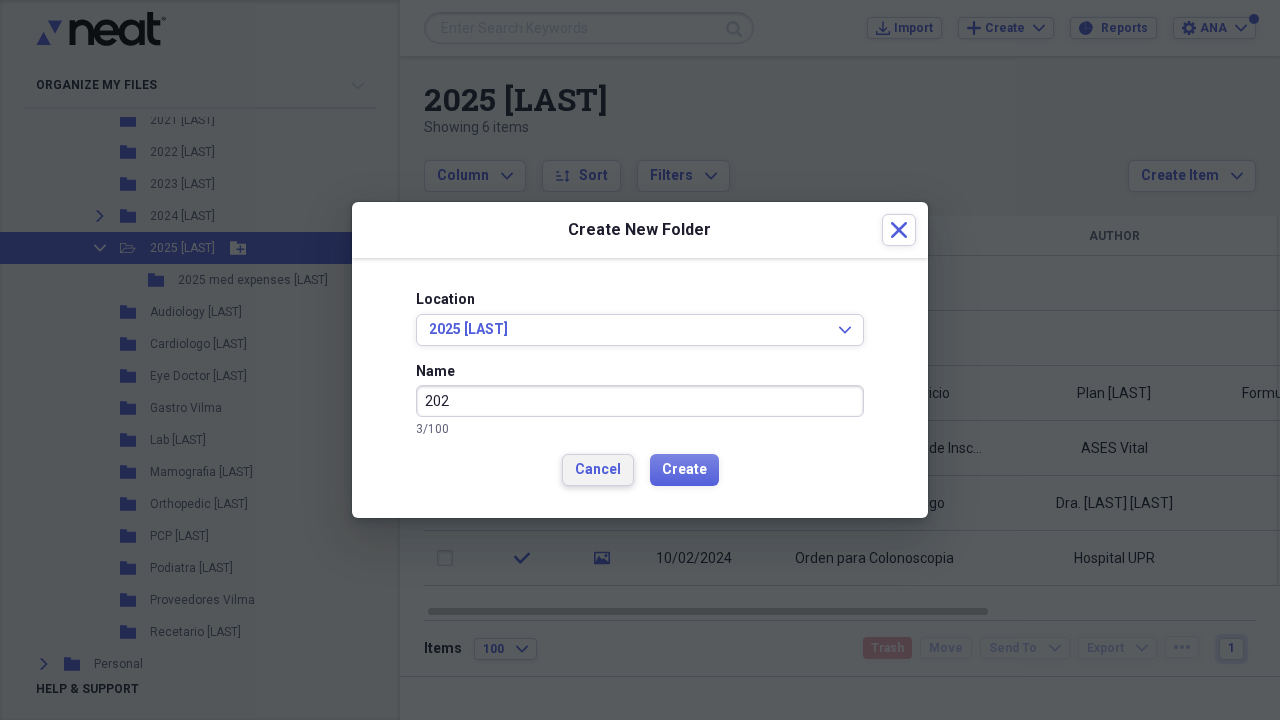 type on "202" 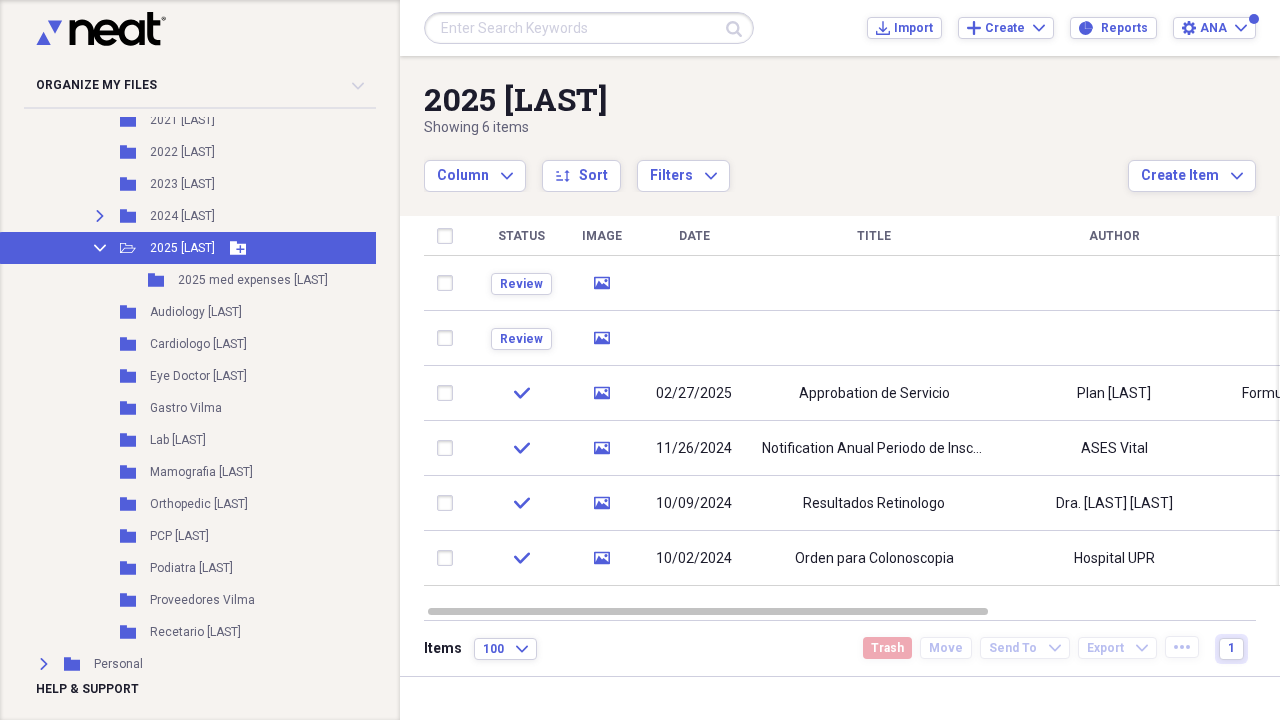 click on "Collapse" 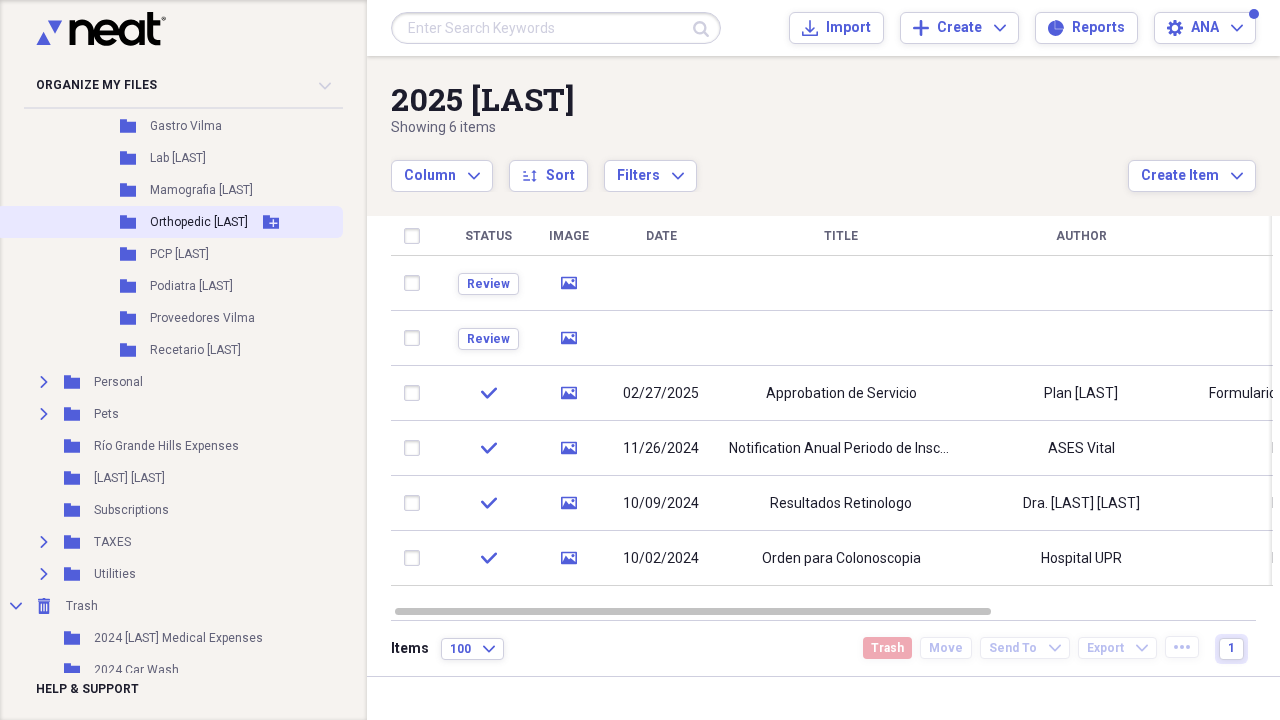 scroll, scrollTop: 419, scrollLeft: 0, axis: vertical 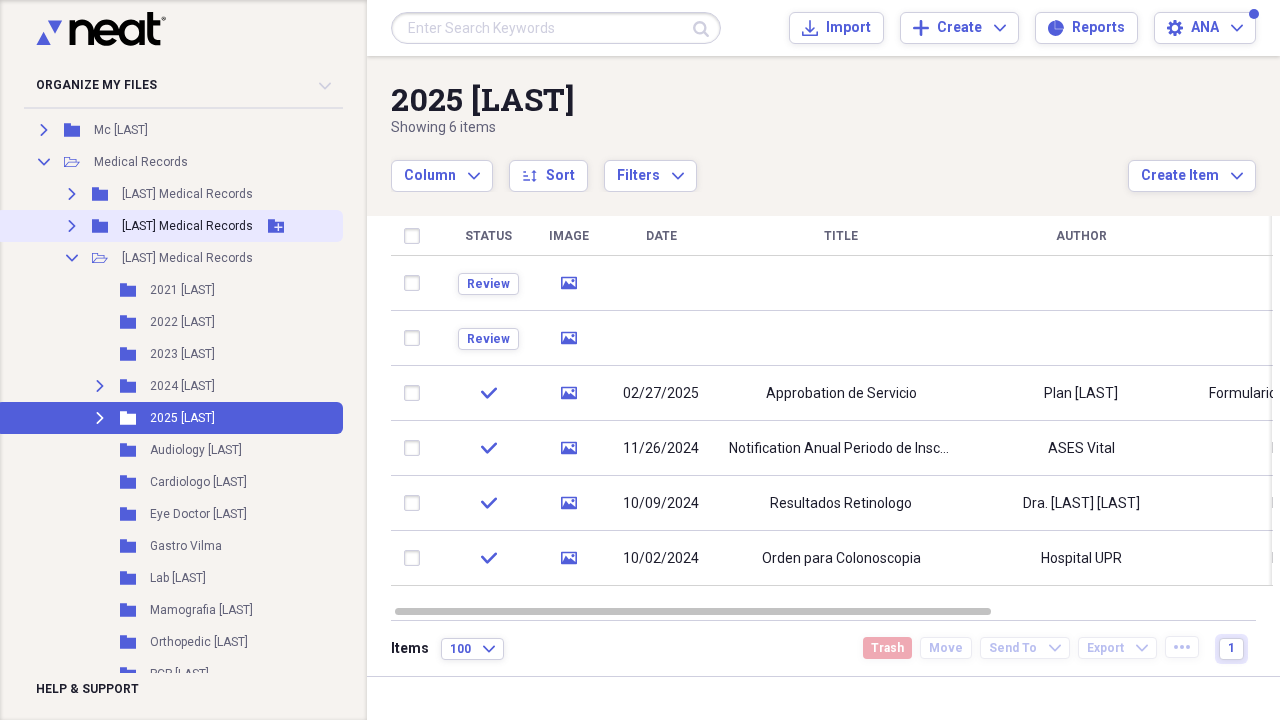 click on "Expand" 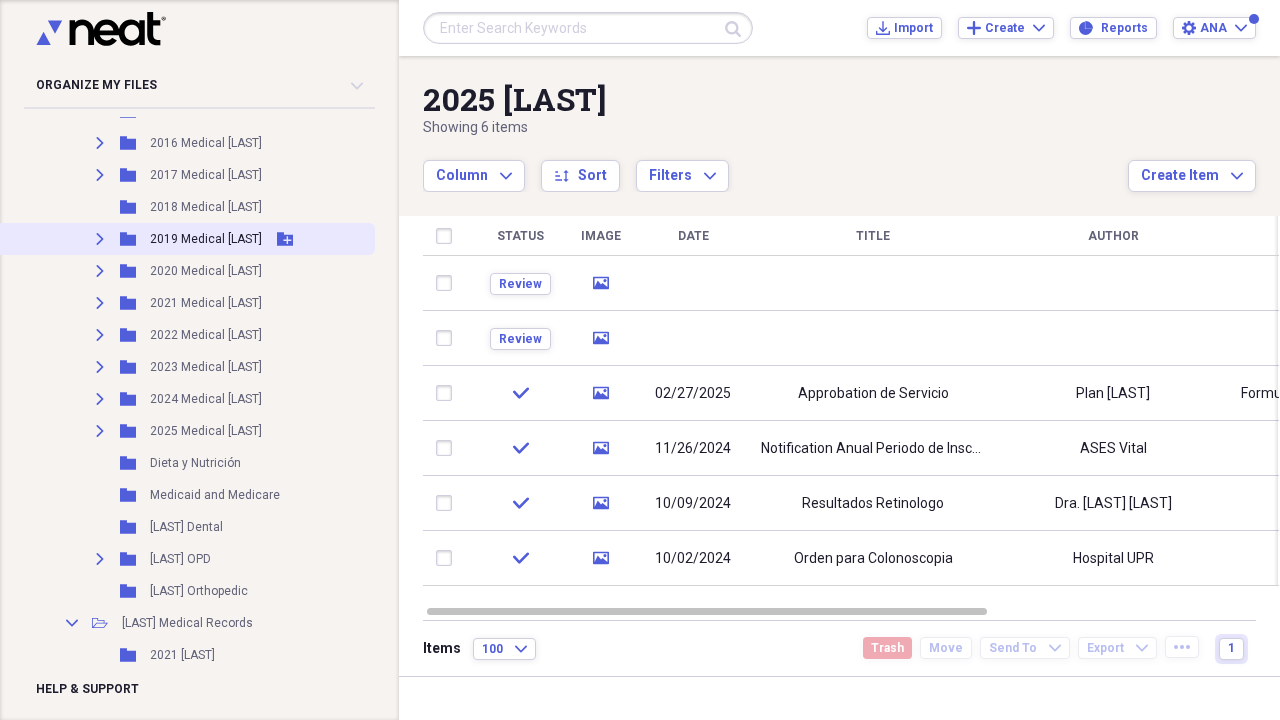 scroll, scrollTop: 409, scrollLeft: 0, axis: vertical 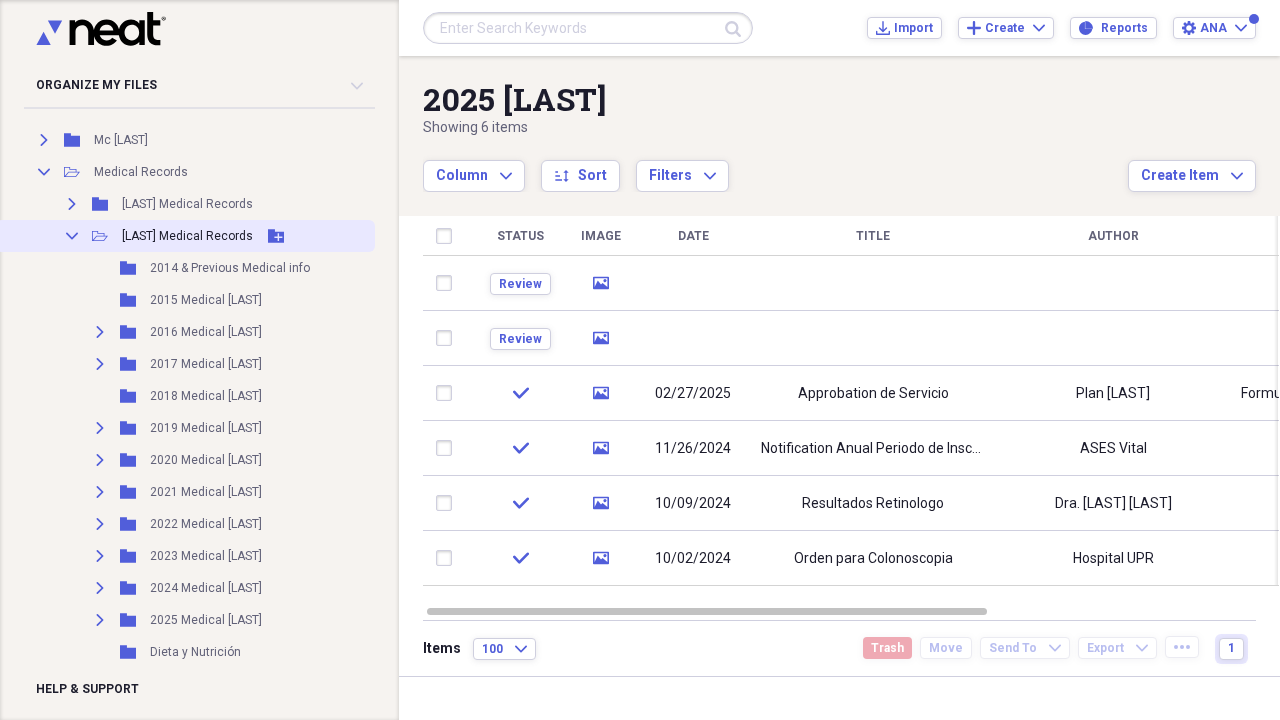 click on "Collapse" 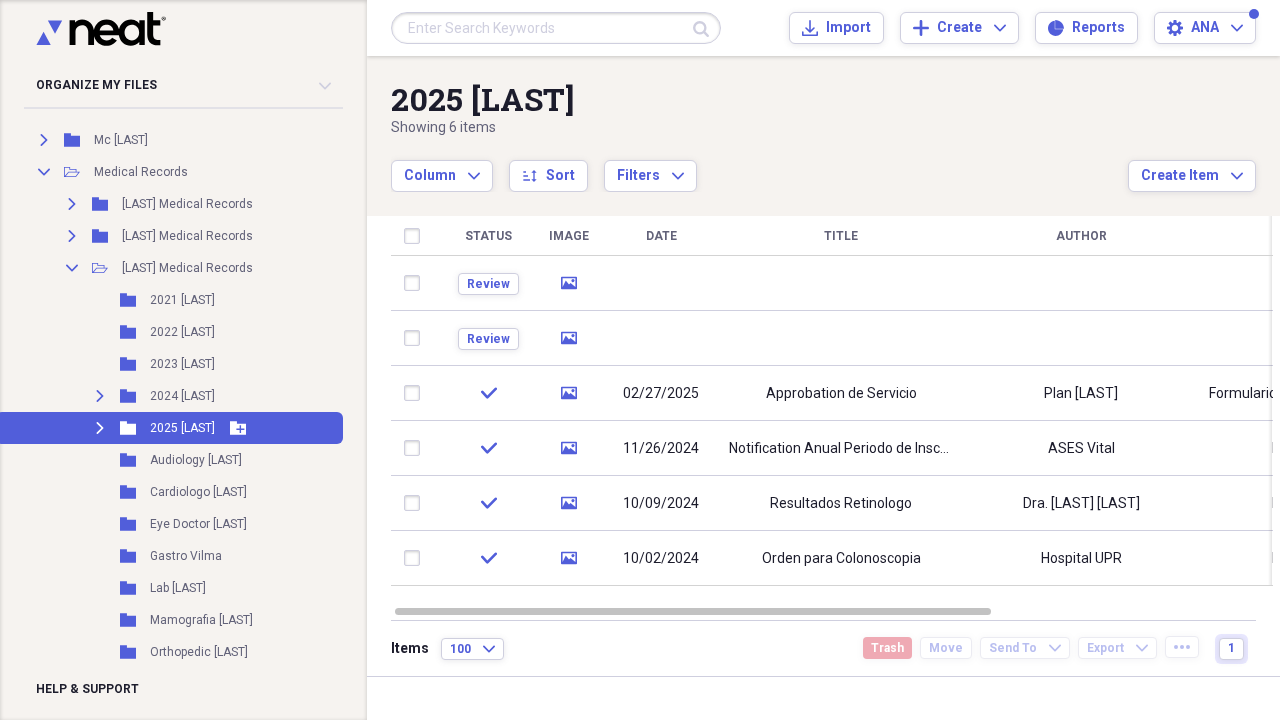 scroll, scrollTop: 413, scrollLeft: 0, axis: vertical 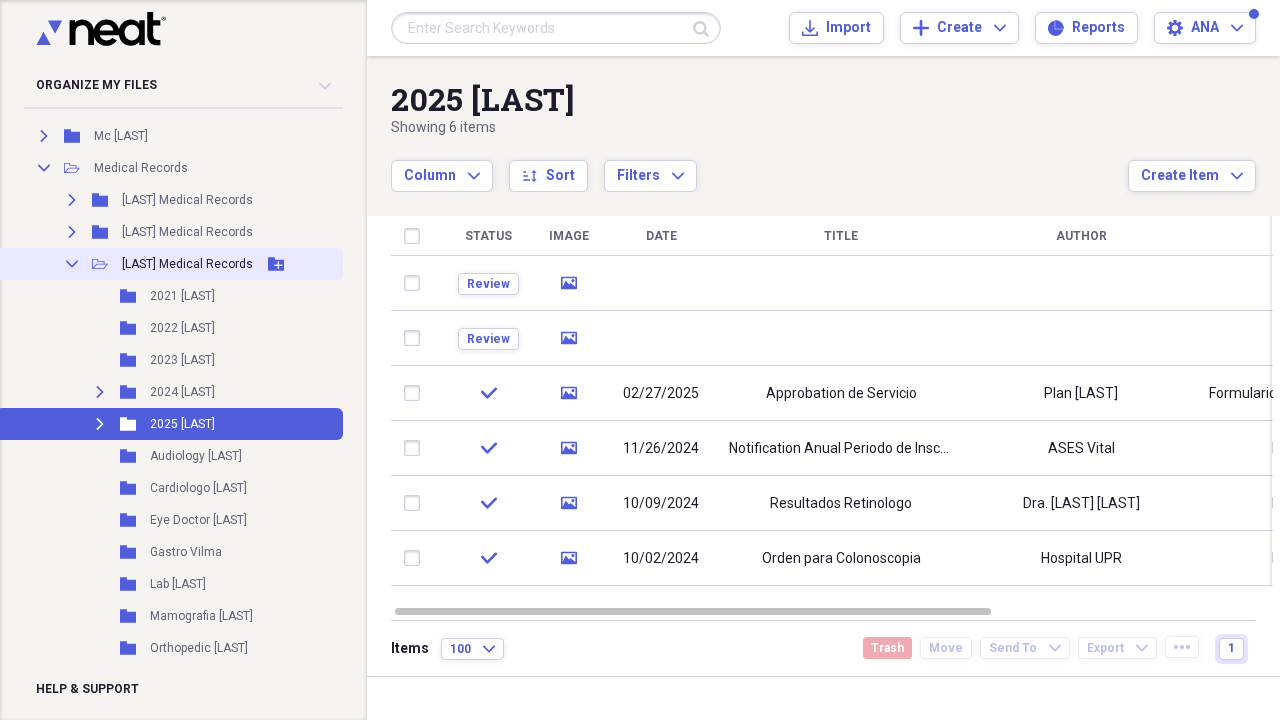 click on "[LAST] Medical Records" at bounding box center [187, 264] 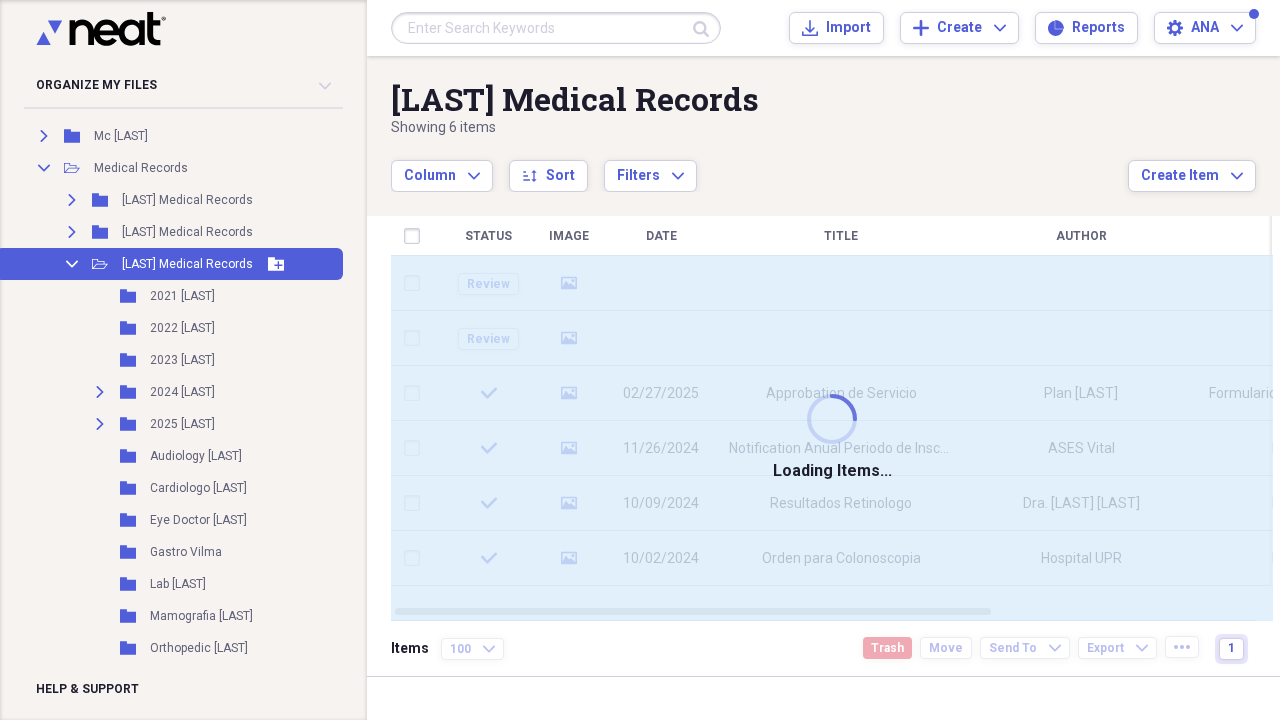 click 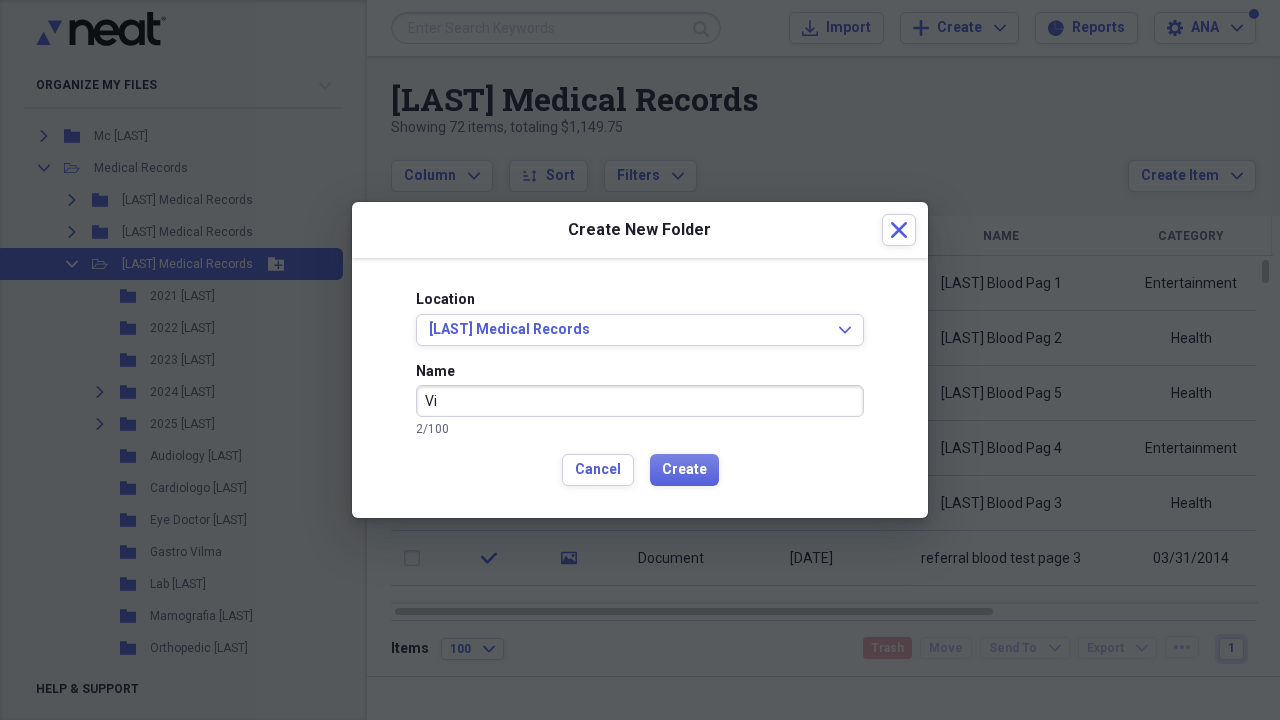 type on "V" 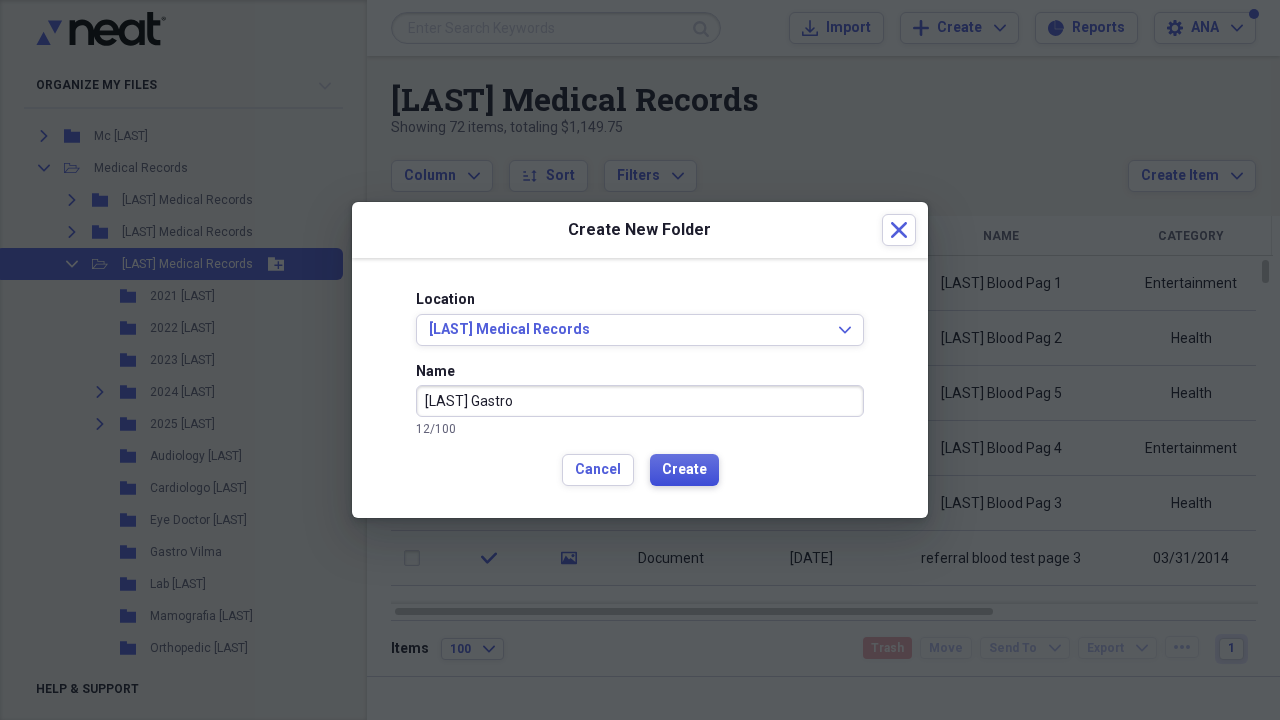 type on "[LAST] Gastro" 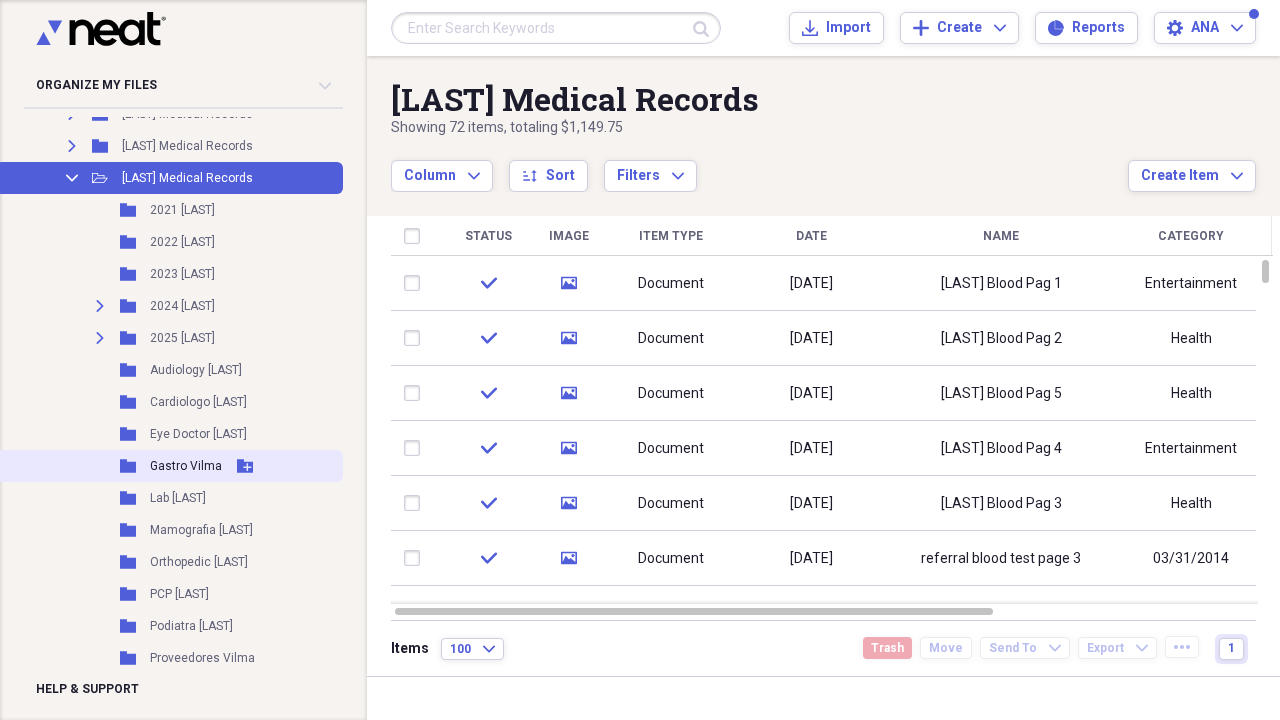 scroll, scrollTop: 561, scrollLeft: 0, axis: vertical 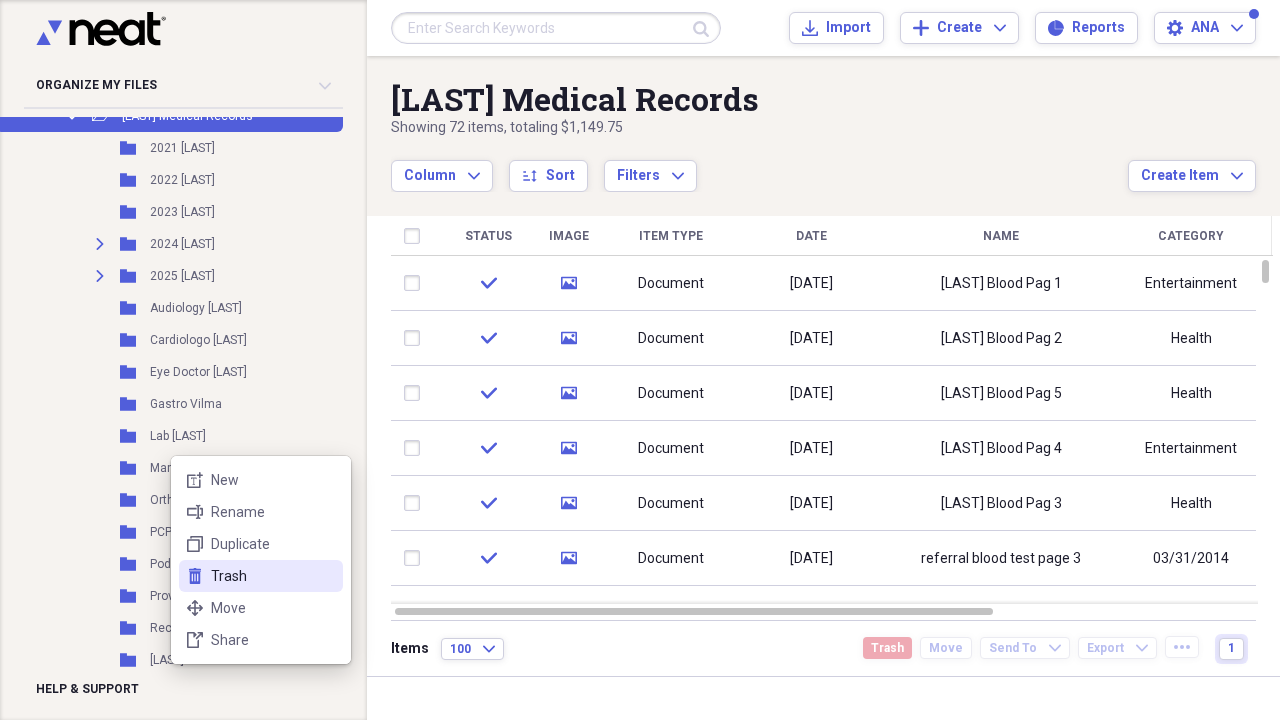 click on "Trash" at bounding box center (273, 576) 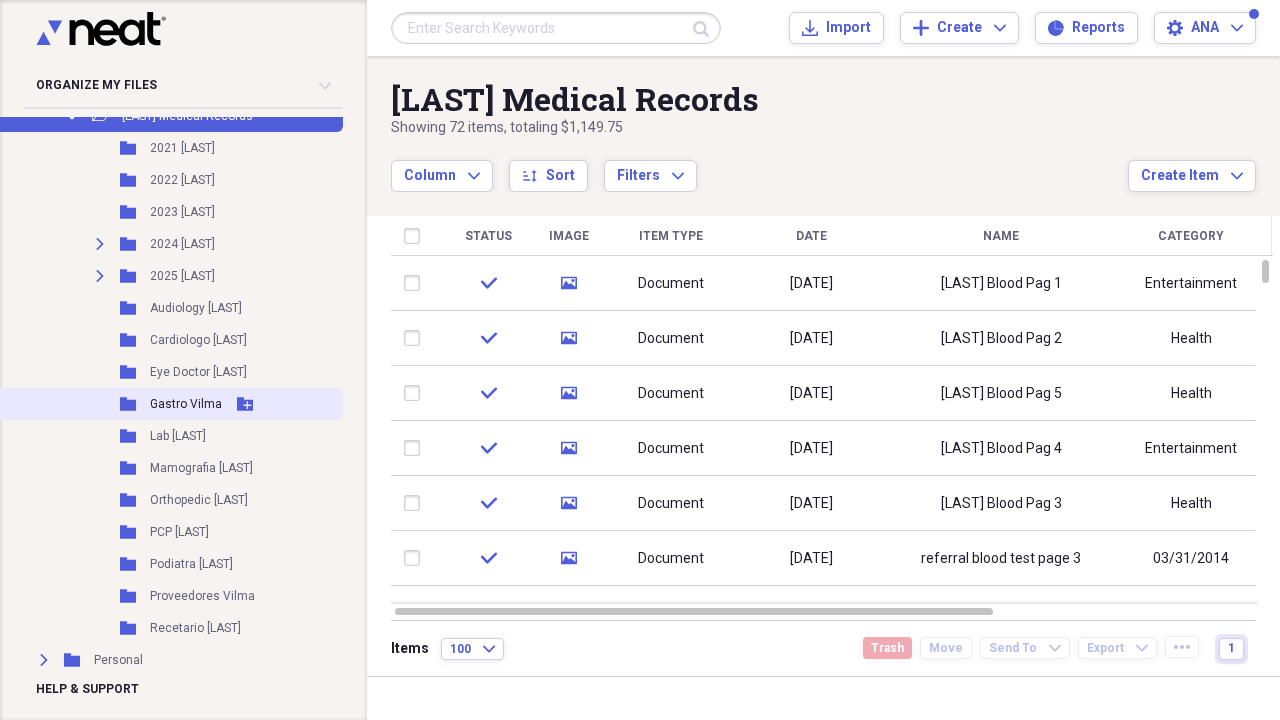 click on "Gastro Vilma" at bounding box center (186, 404) 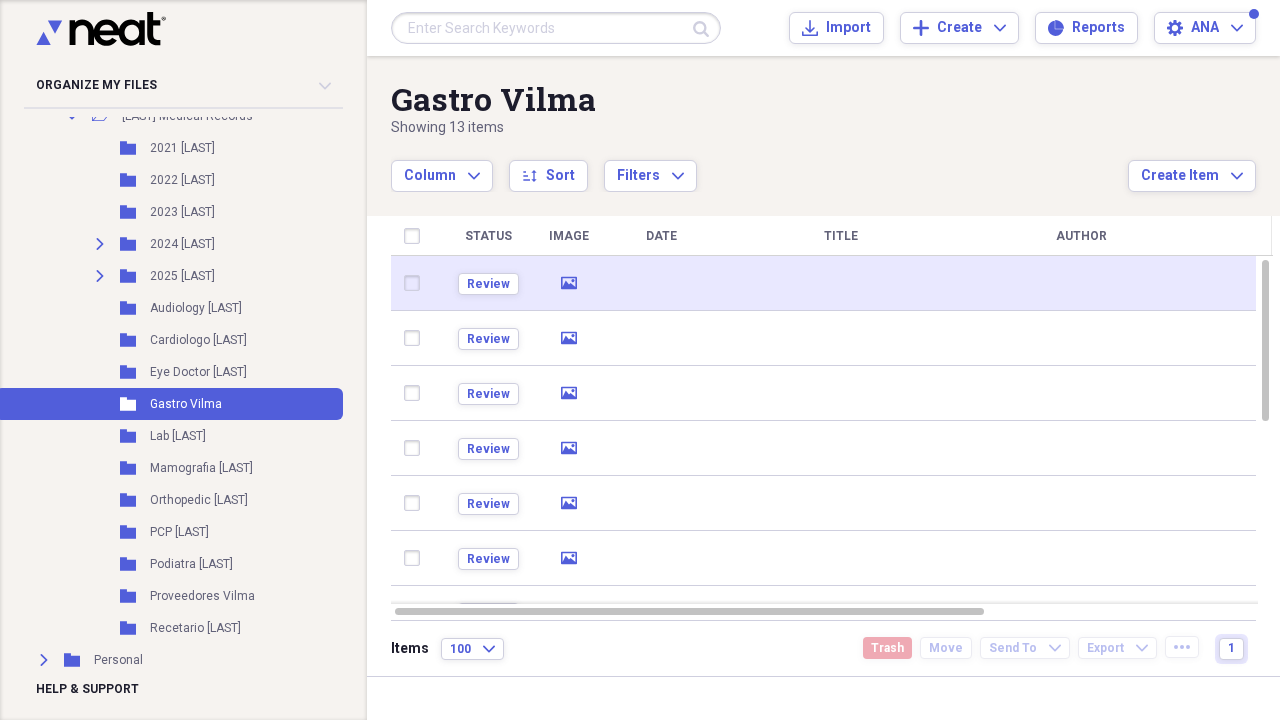 click at bounding box center (661, 283) 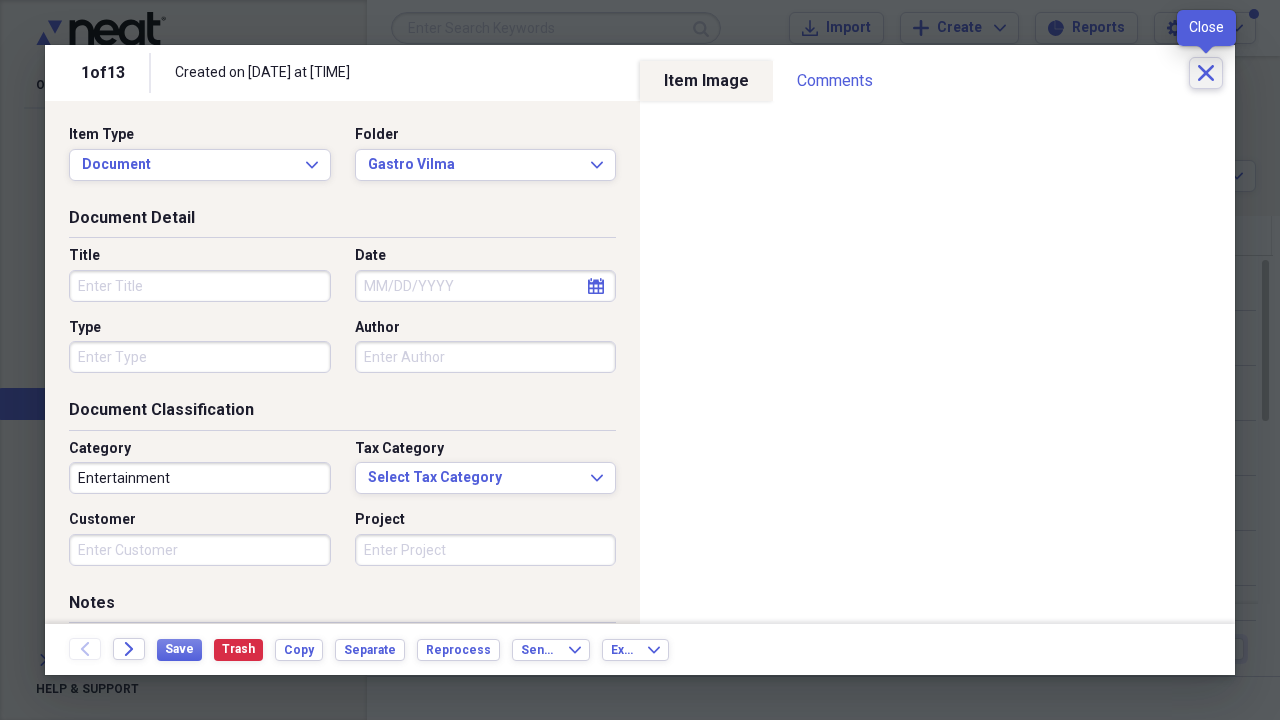 click on "Close" 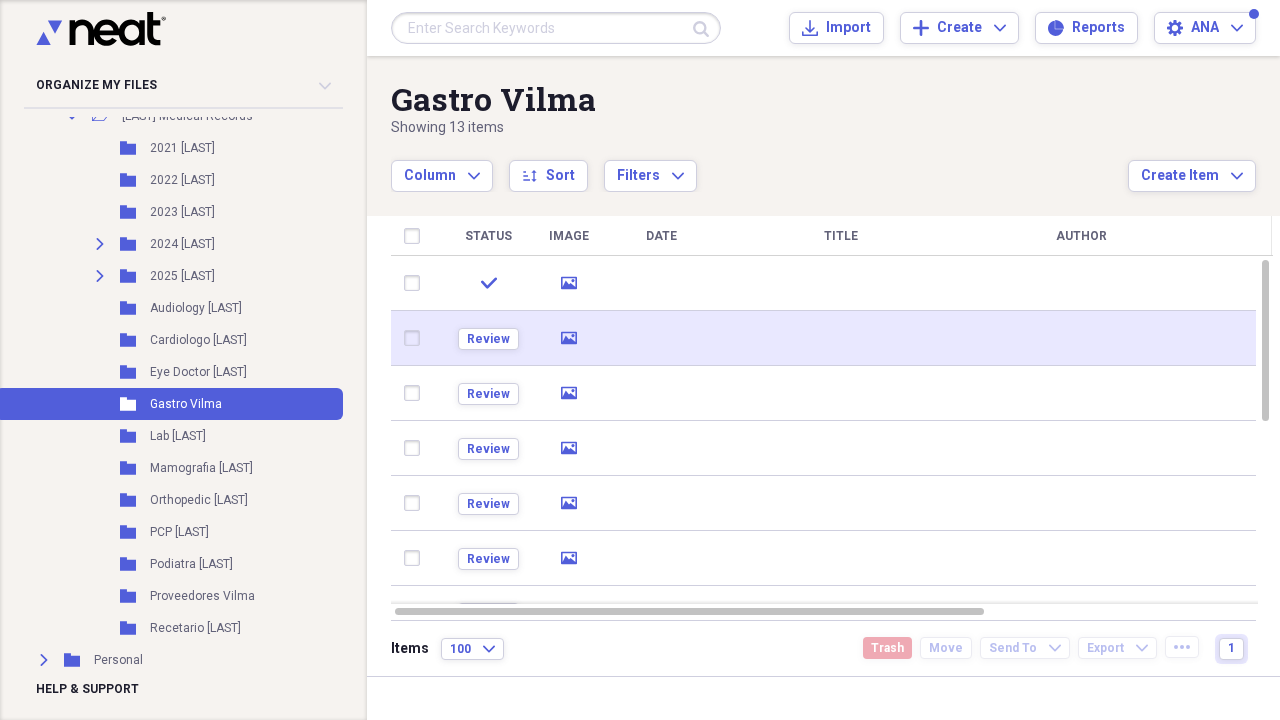 click at bounding box center [841, 338] 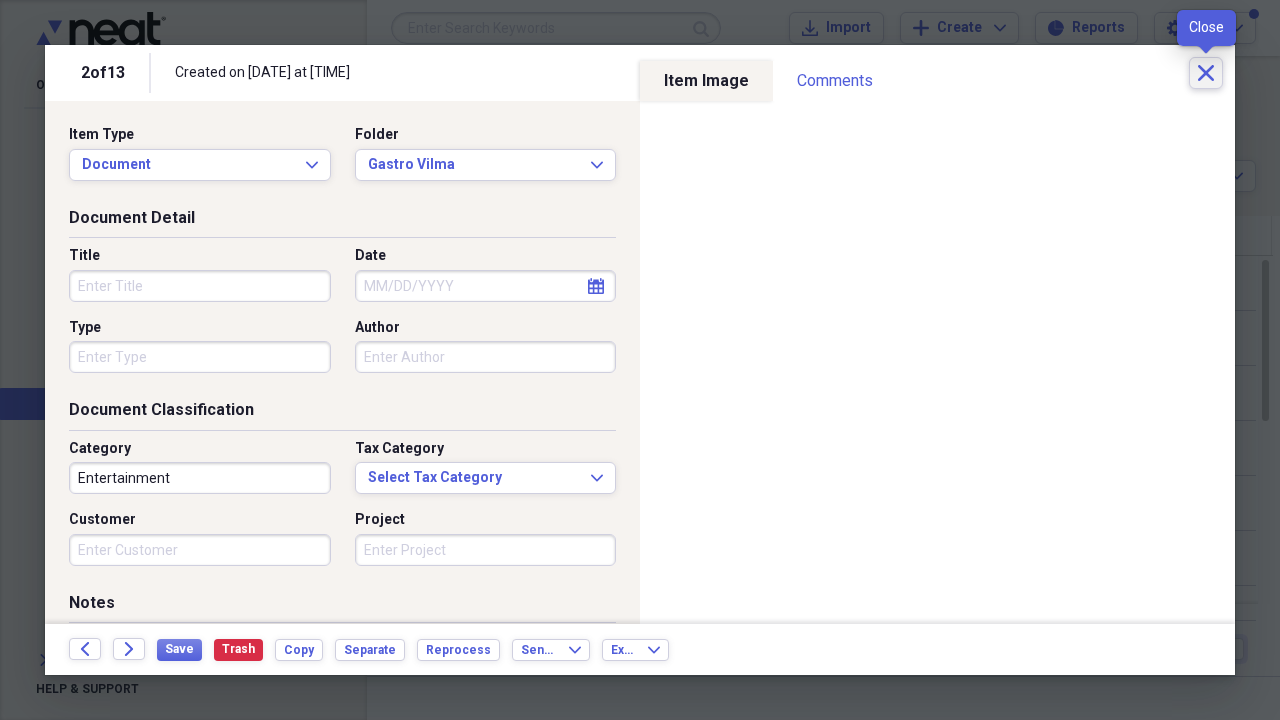 click on "Close" 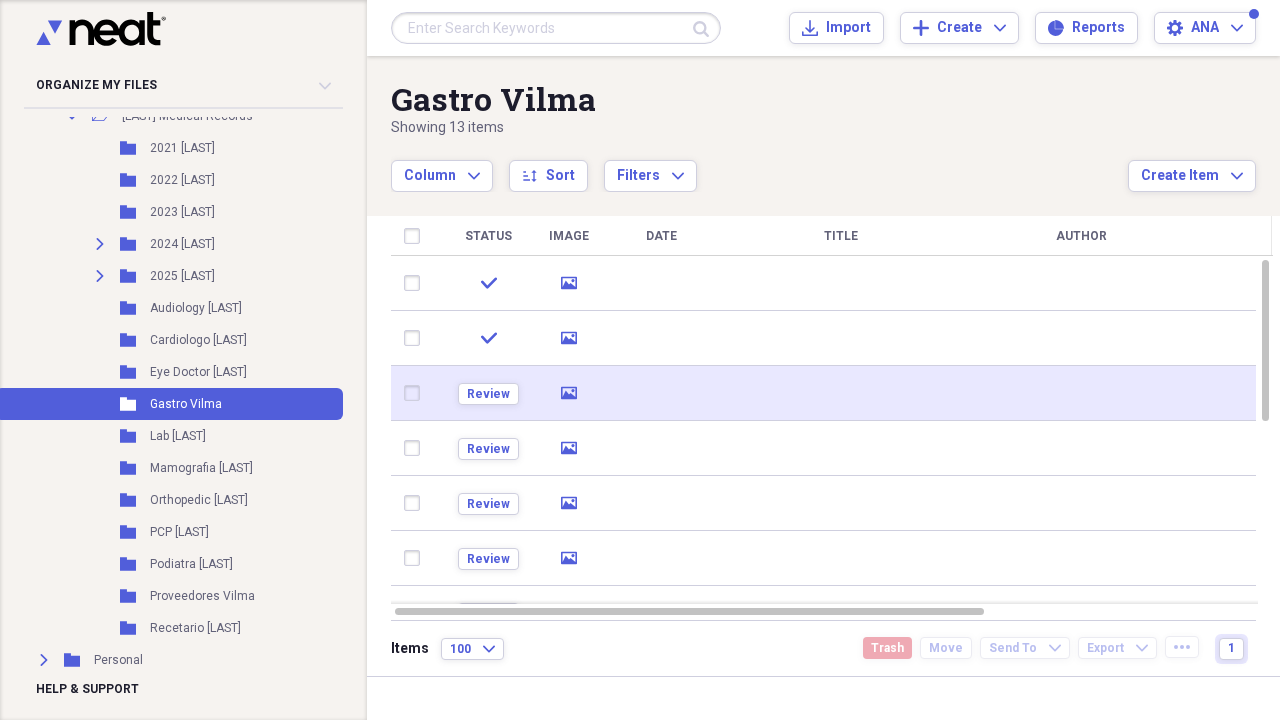 click at bounding box center (841, 393) 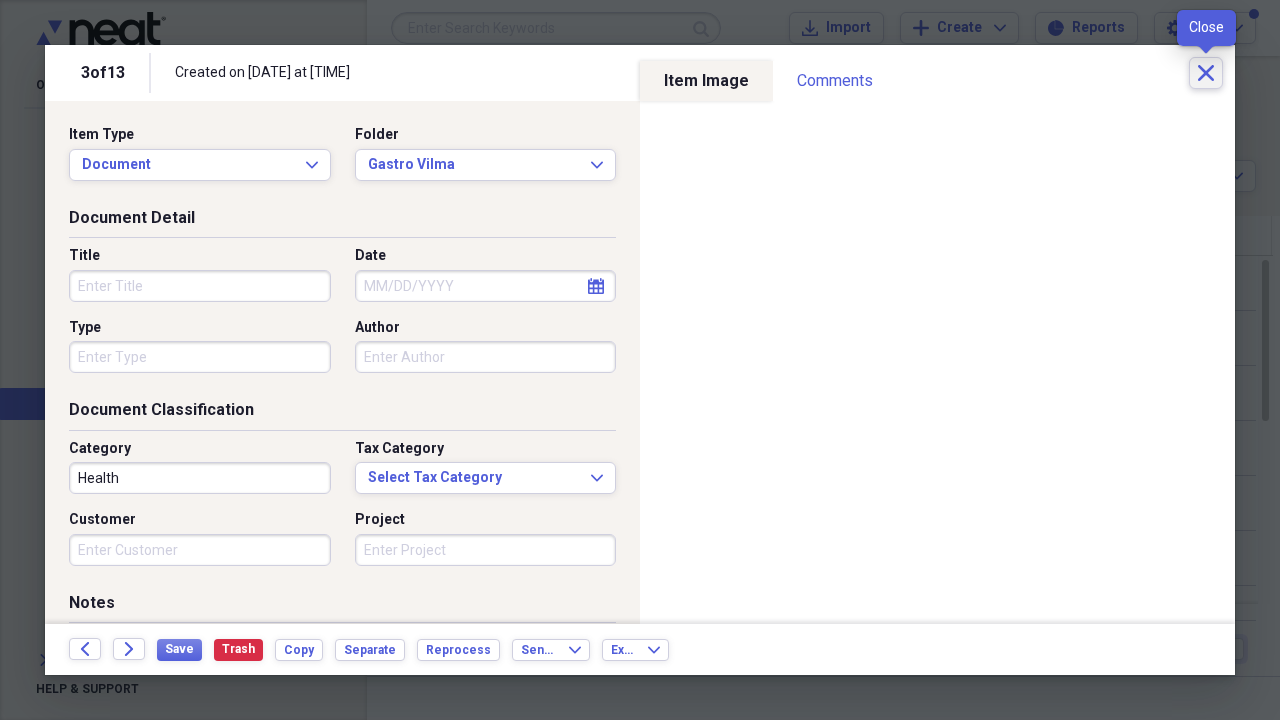 click on "Close" 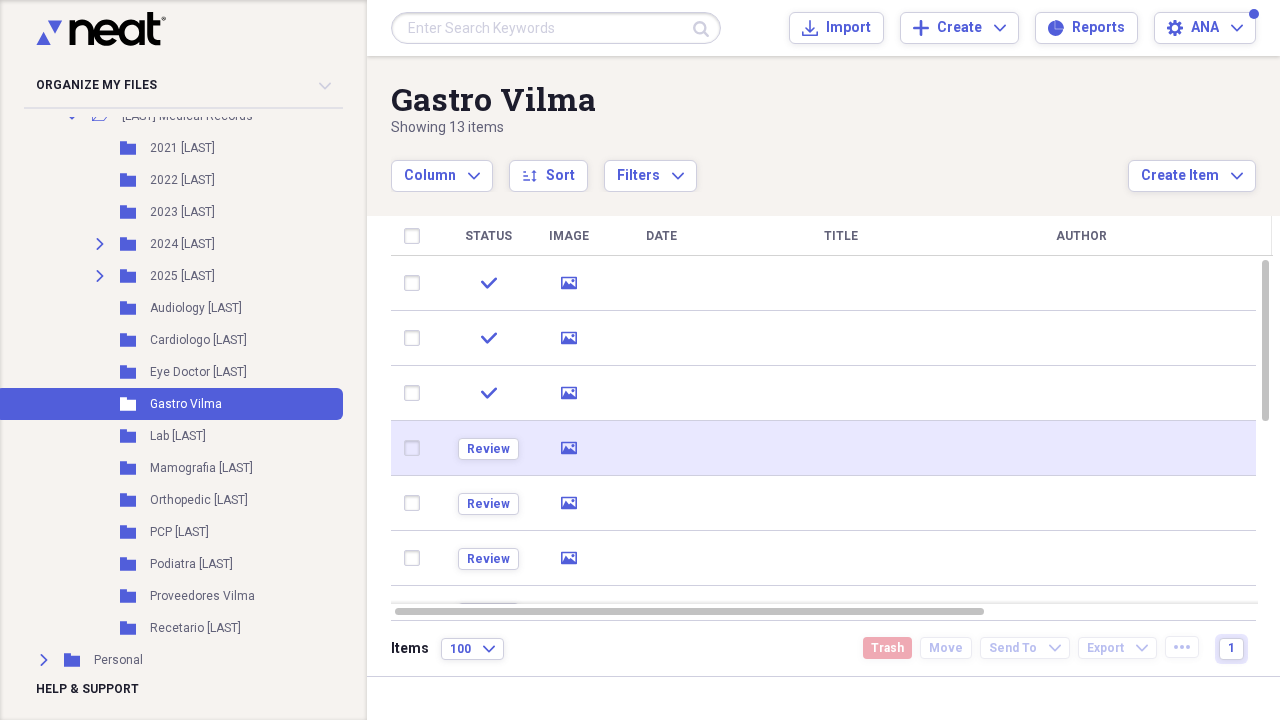 click at bounding box center [1081, 448] 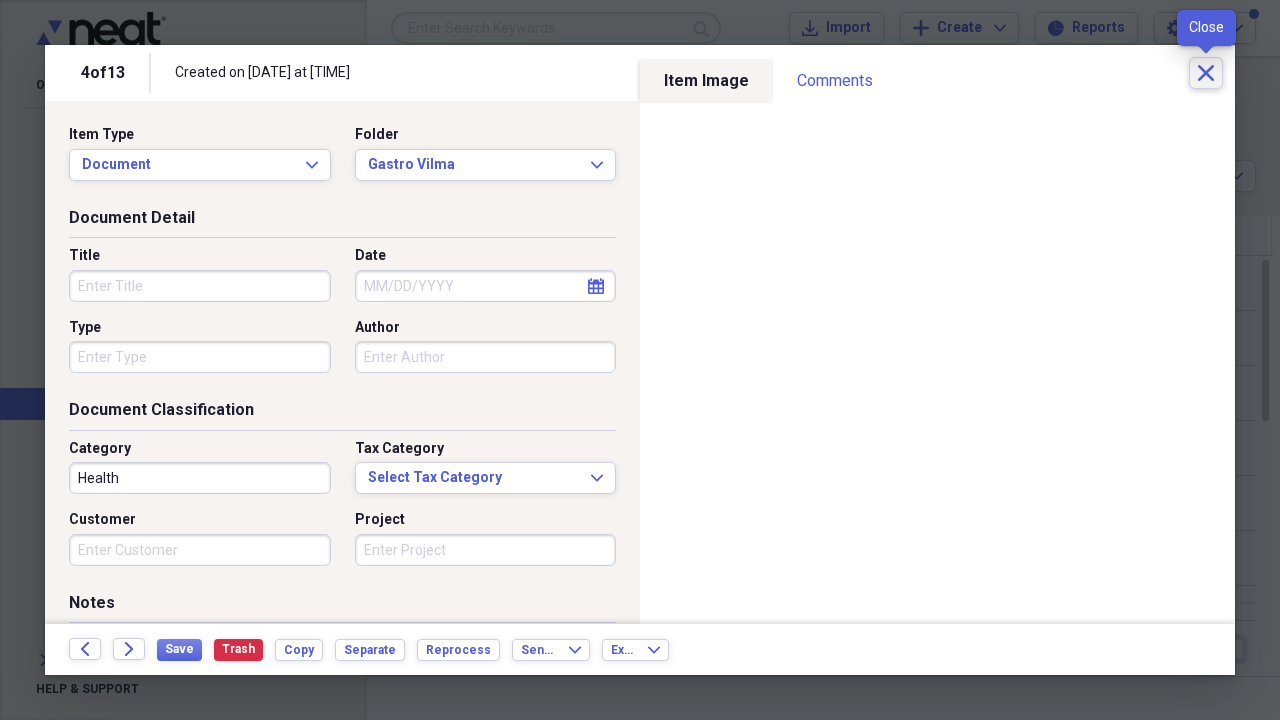 click on "Close" at bounding box center [1206, 73] 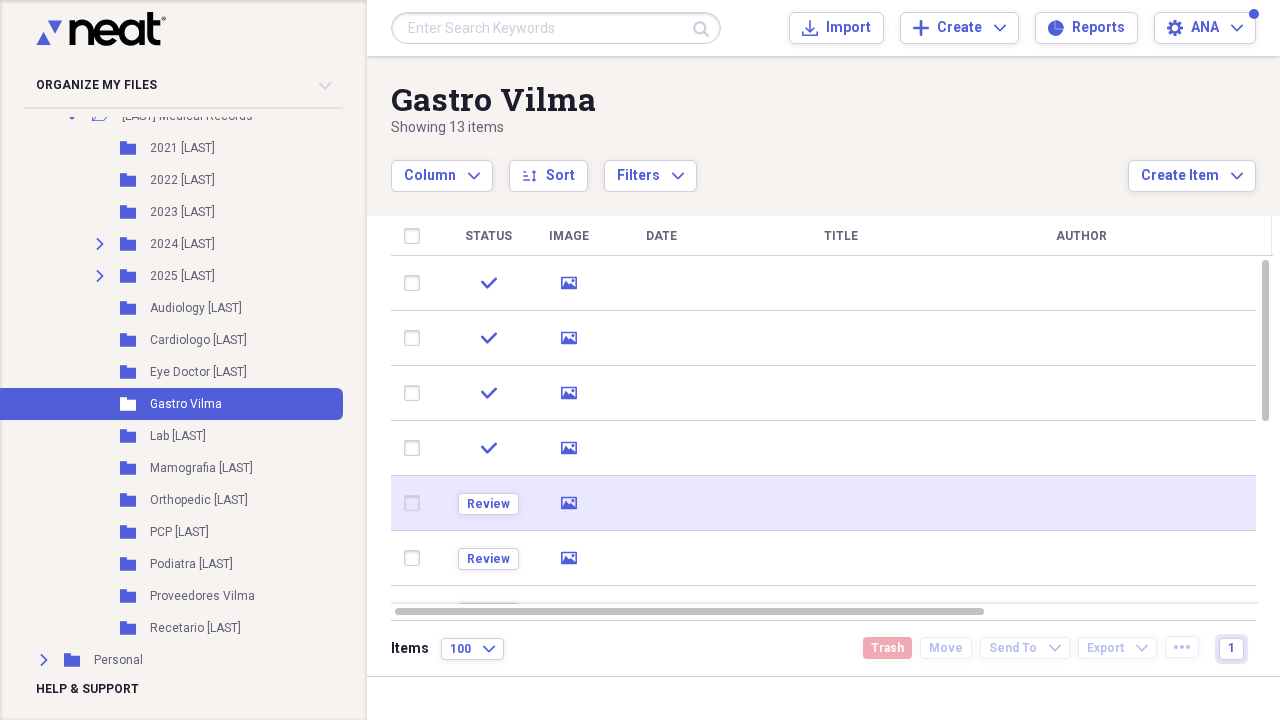 click at bounding box center (841, 503) 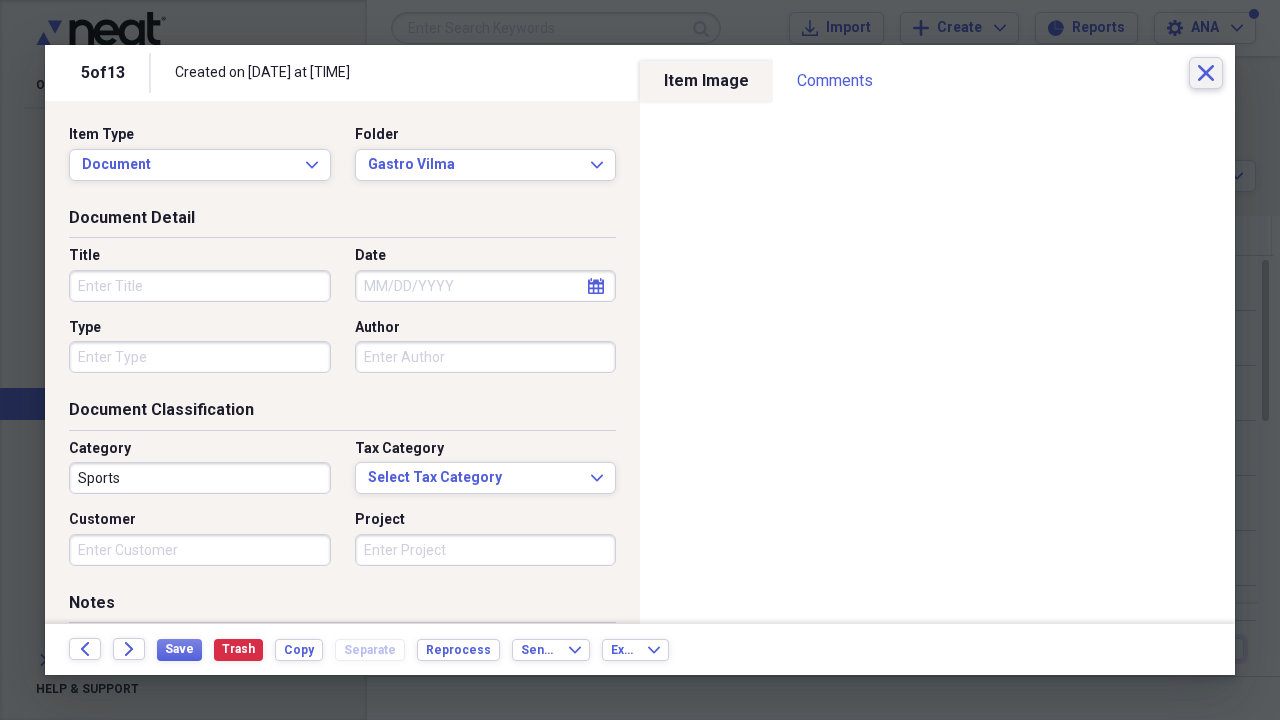 click on "Close" at bounding box center (1206, 73) 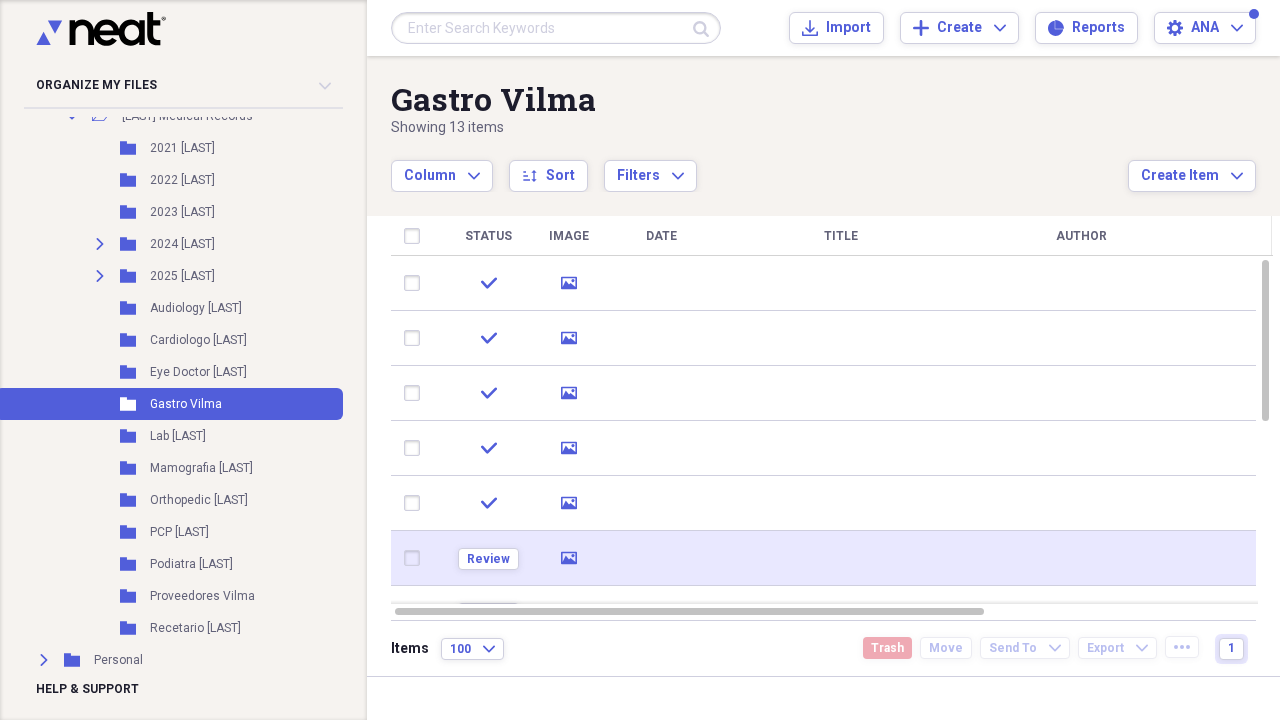 click at bounding box center (841, 558) 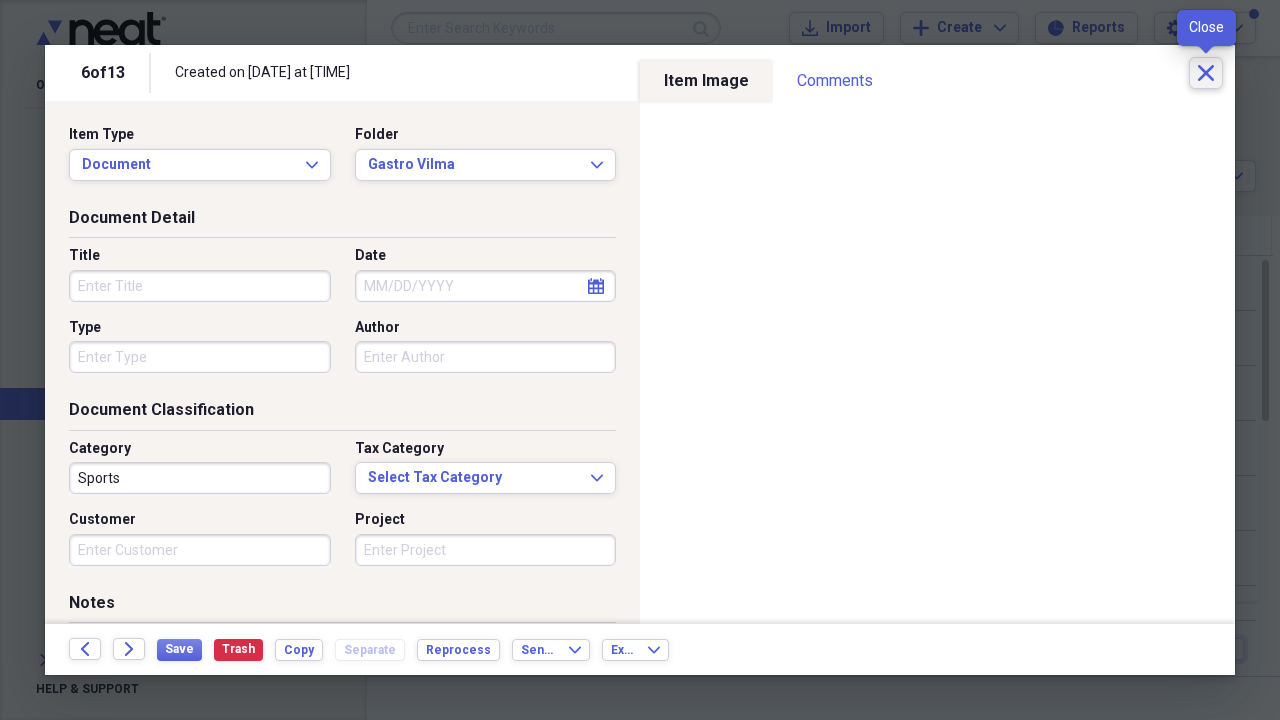 click on "Close" at bounding box center (1206, 73) 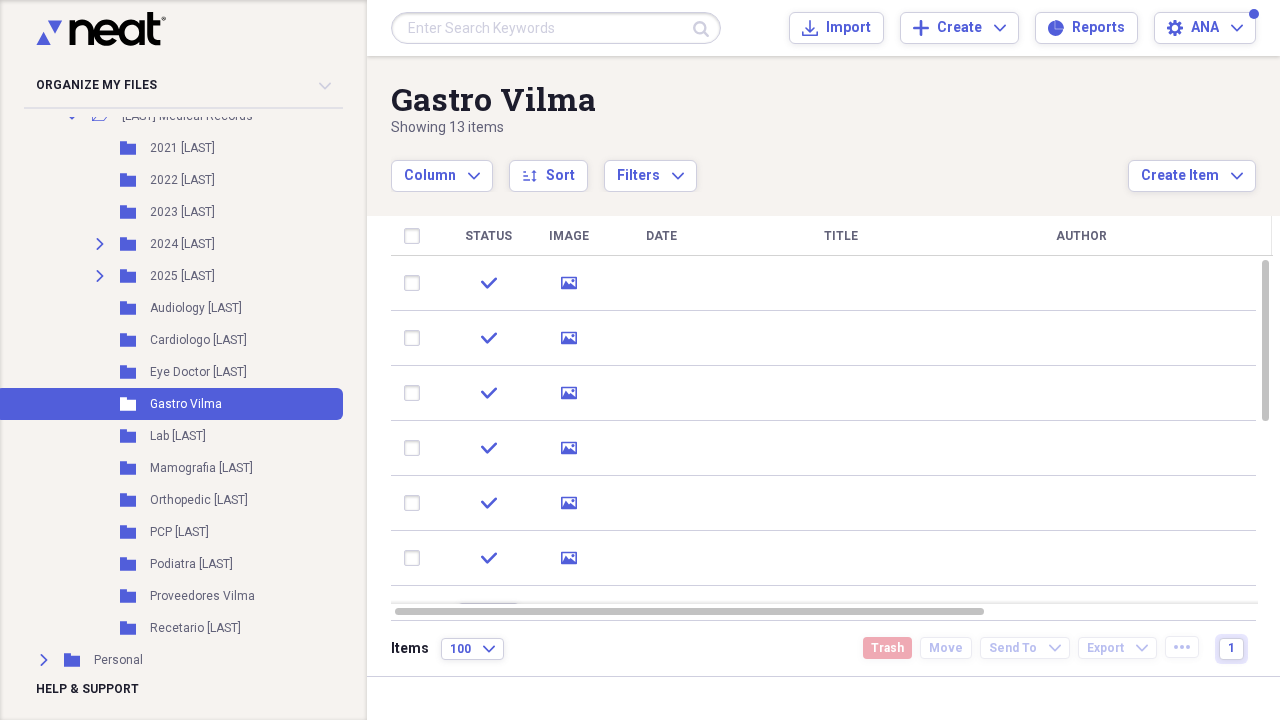 scroll, scrollTop: 0, scrollLeft: 0, axis: both 